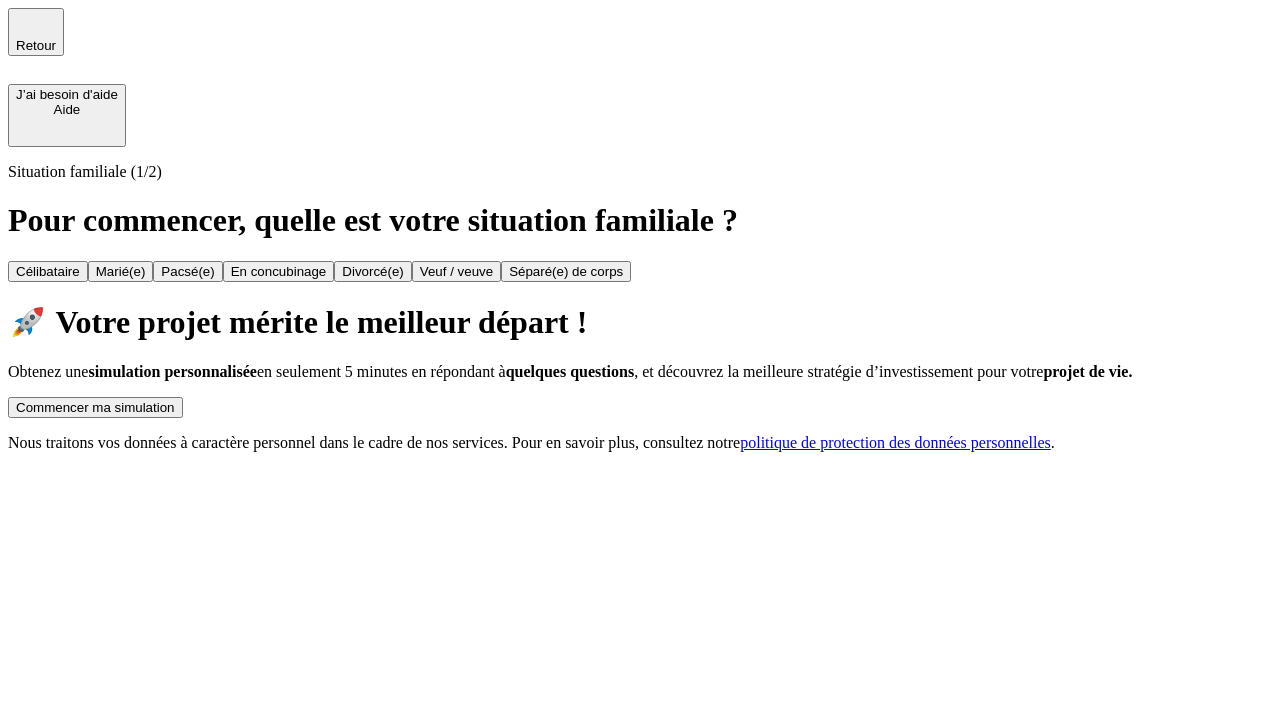 scroll, scrollTop: 0, scrollLeft: 0, axis: both 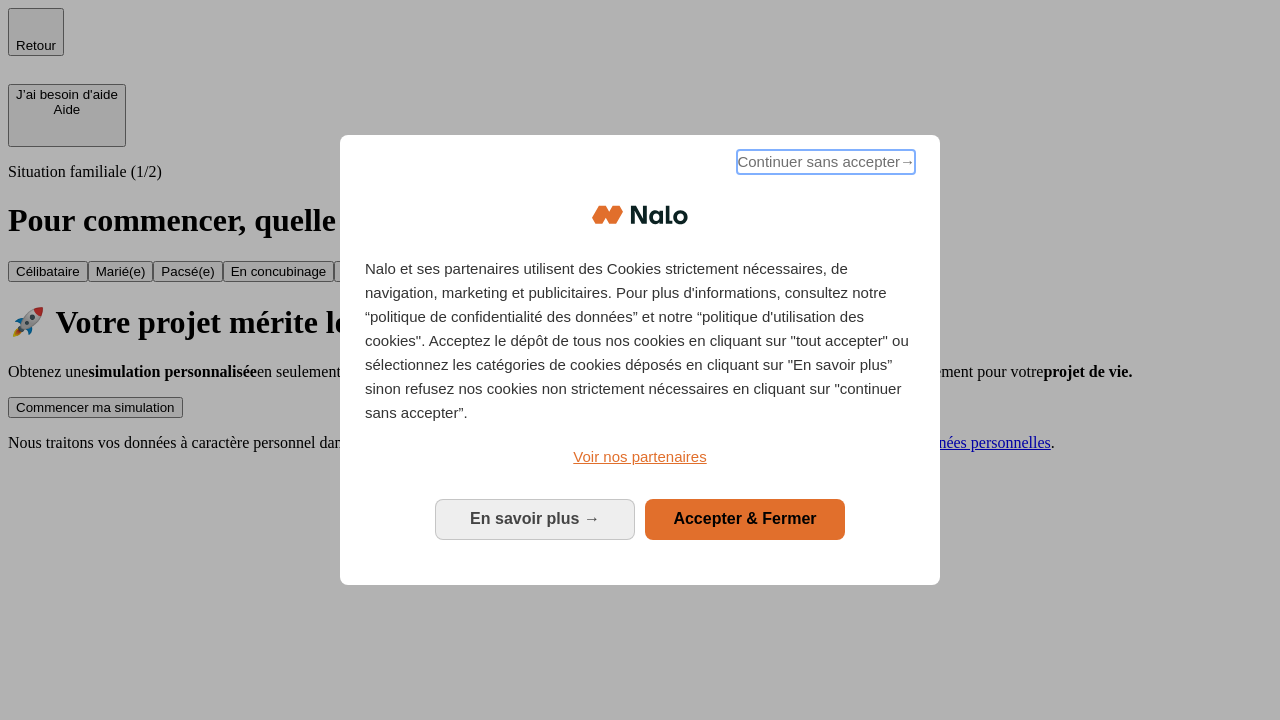 click on "Continuer sans accepter  →" at bounding box center (826, 162) 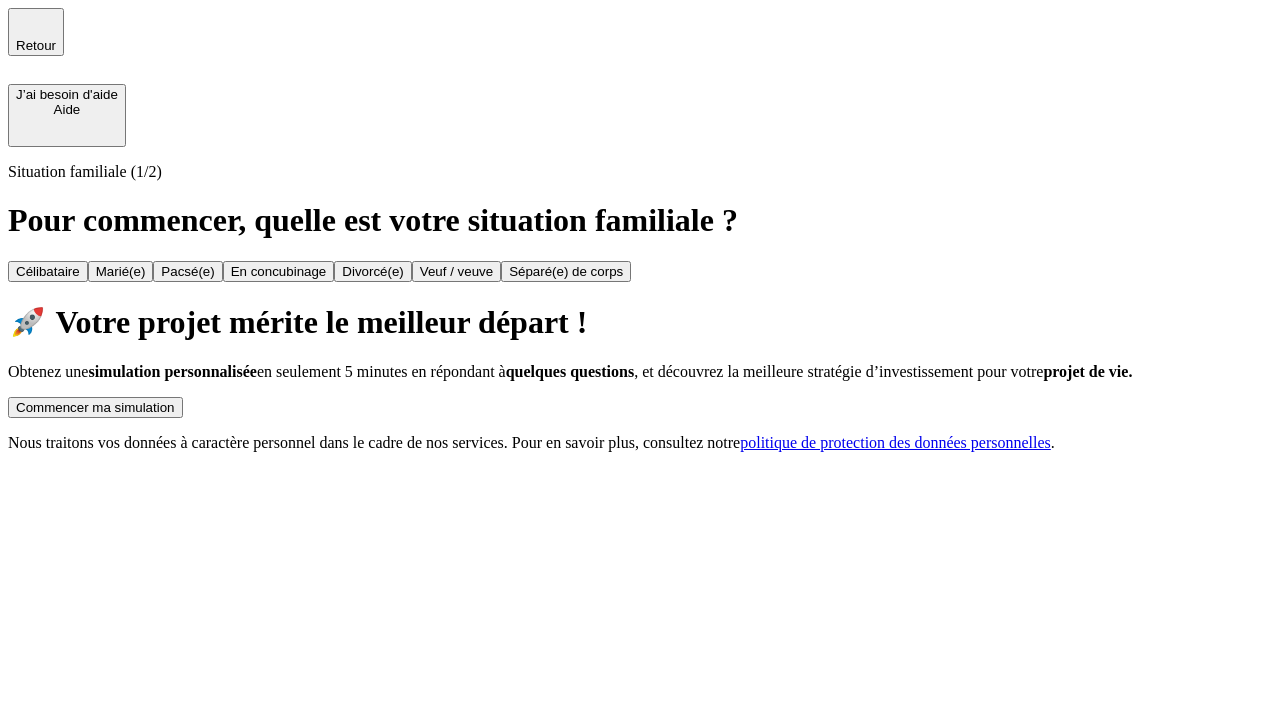 click on "Commencer ma simulation" at bounding box center [95, 407] 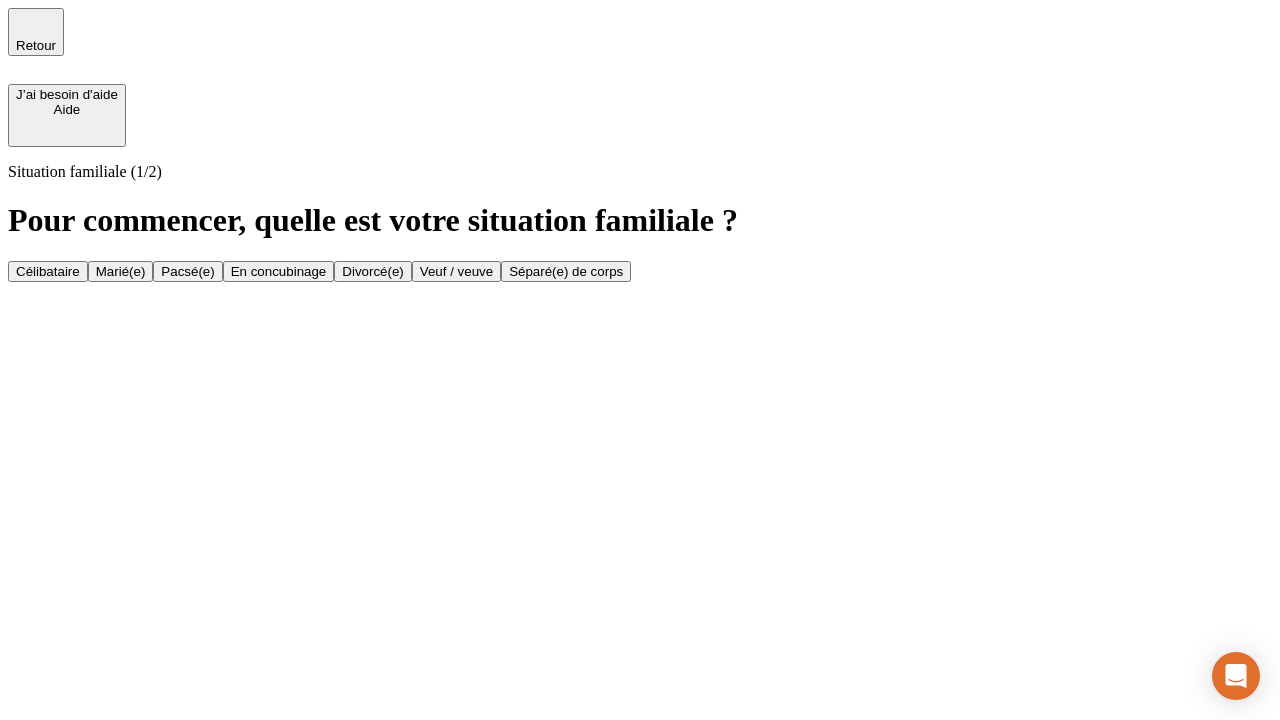 click on "Célibataire" at bounding box center [48, 271] 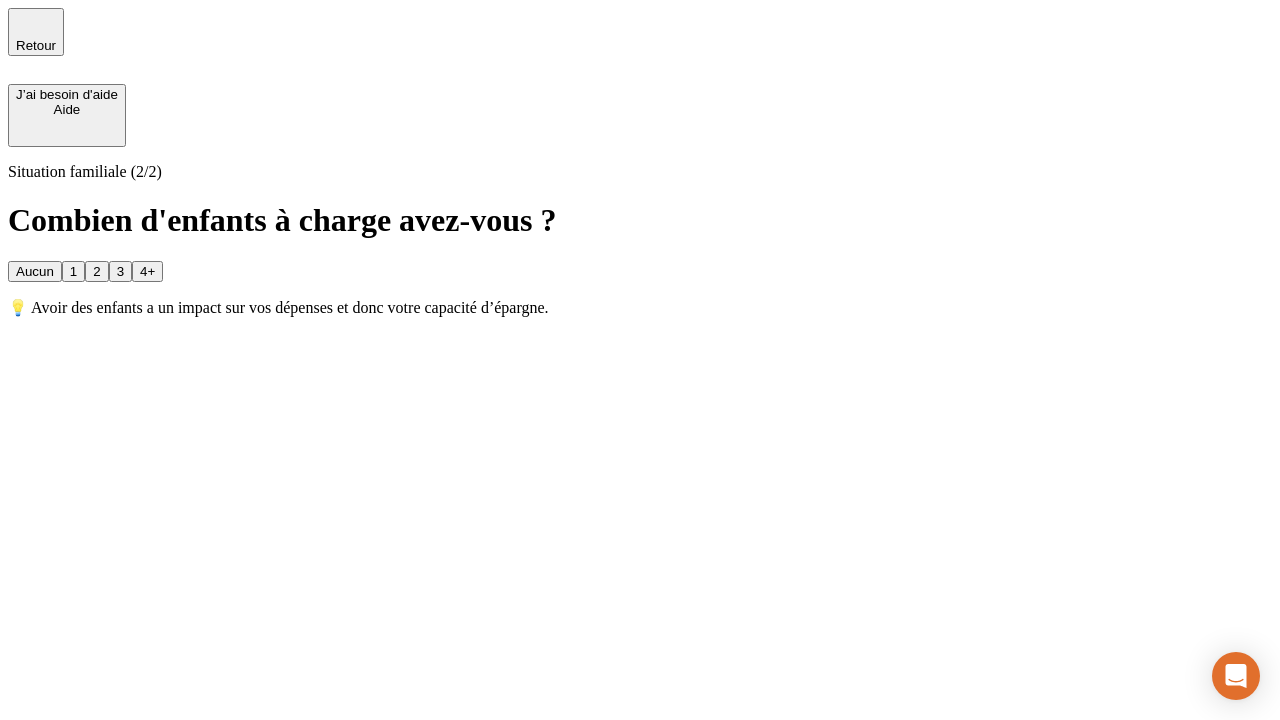 click on "Aucun" at bounding box center (35, 271) 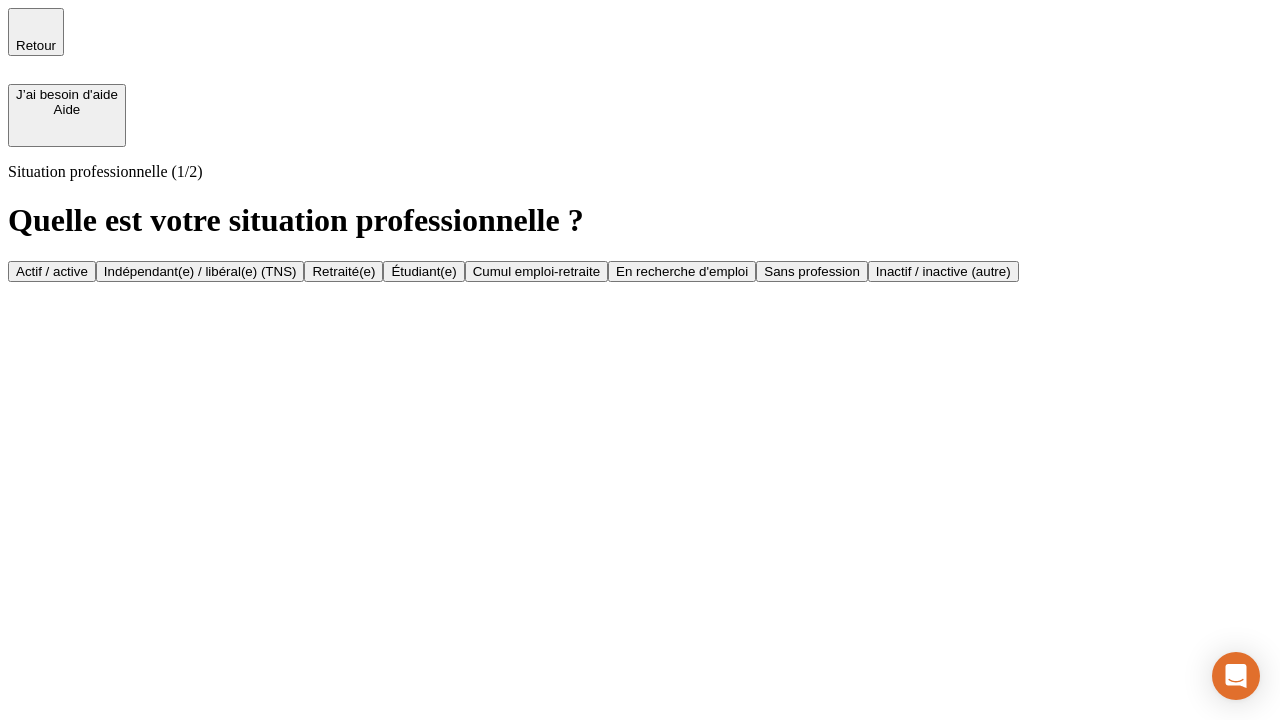 click on "Actif / active" at bounding box center [52, 271] 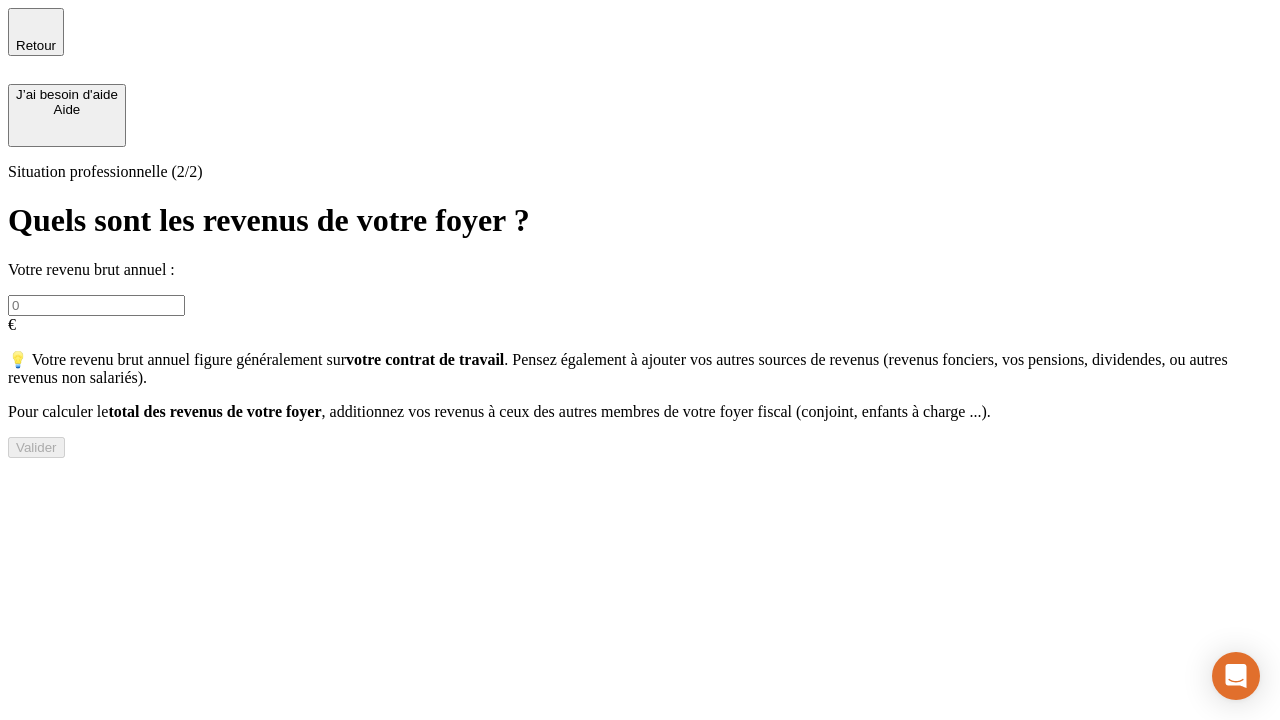 click at bounding box center [96, 305] 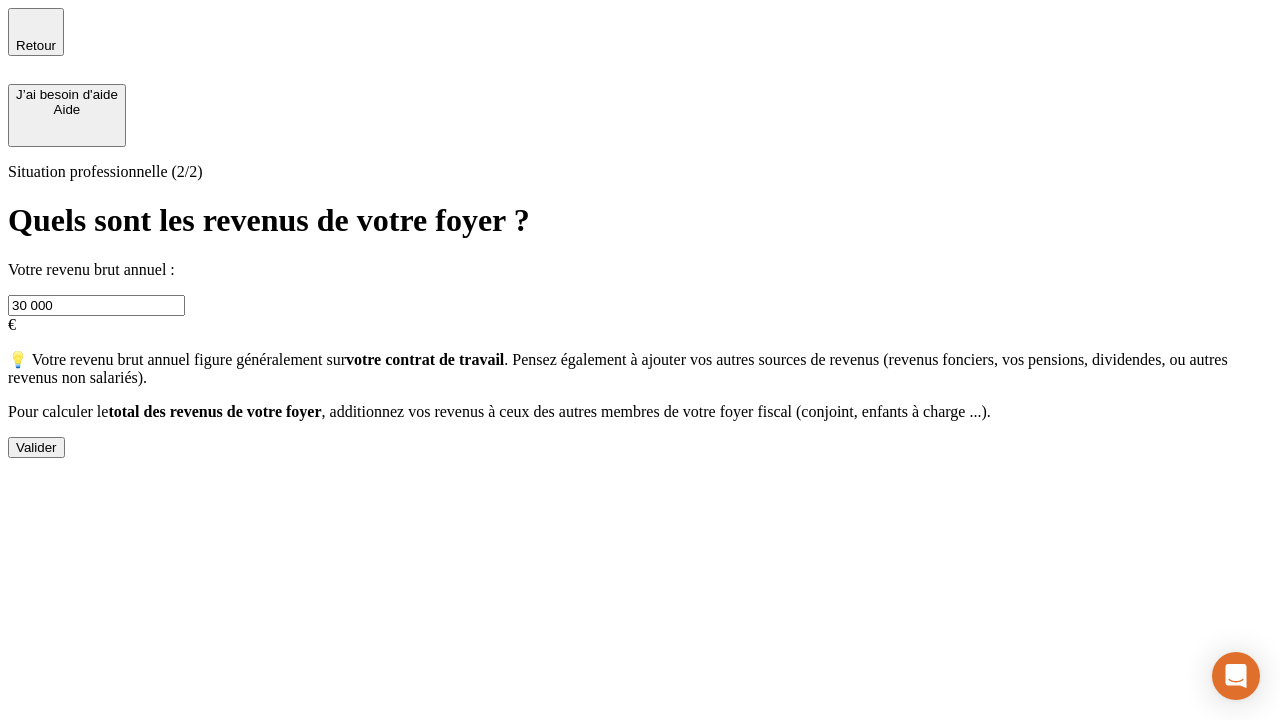type on "30 000" 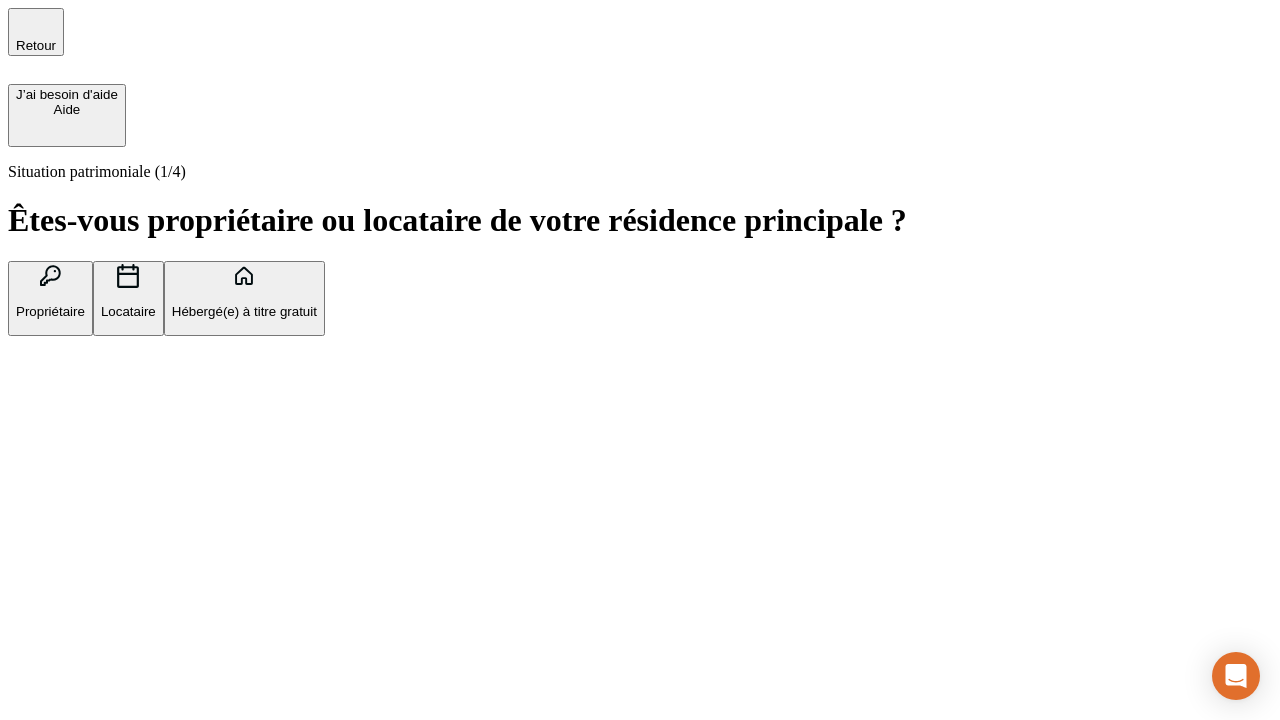 click on "Hébergé(e) à titre gratuit" at bounding box center [244, 311] 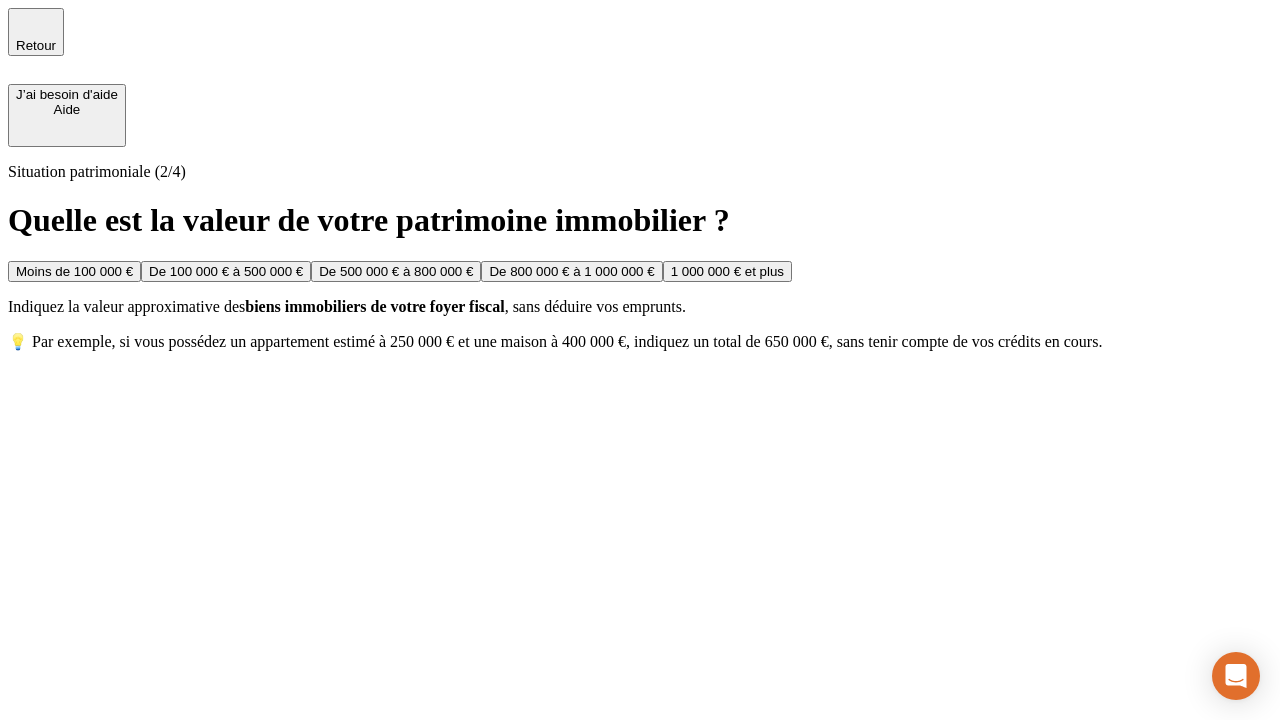 click on "Moins de 100 000 €" at bounding box center [74, 271] 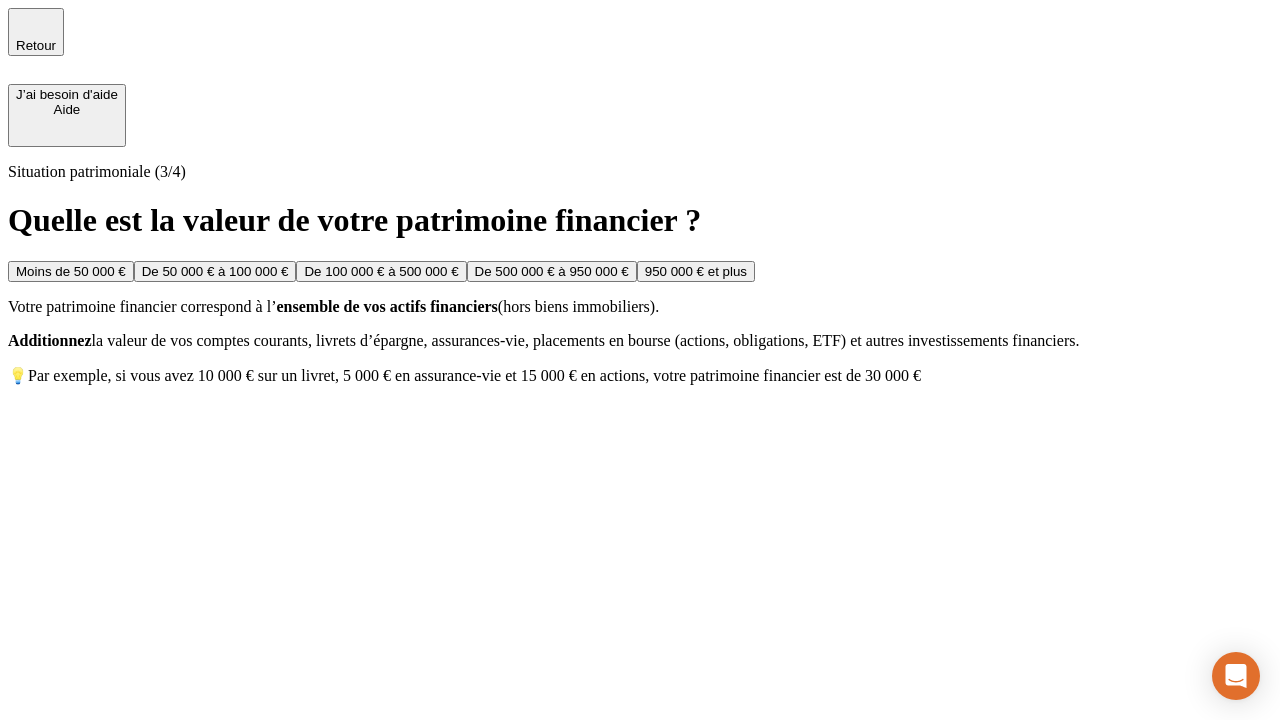 click on "Moins de 50 000 €" at bounding box center (71, 271) 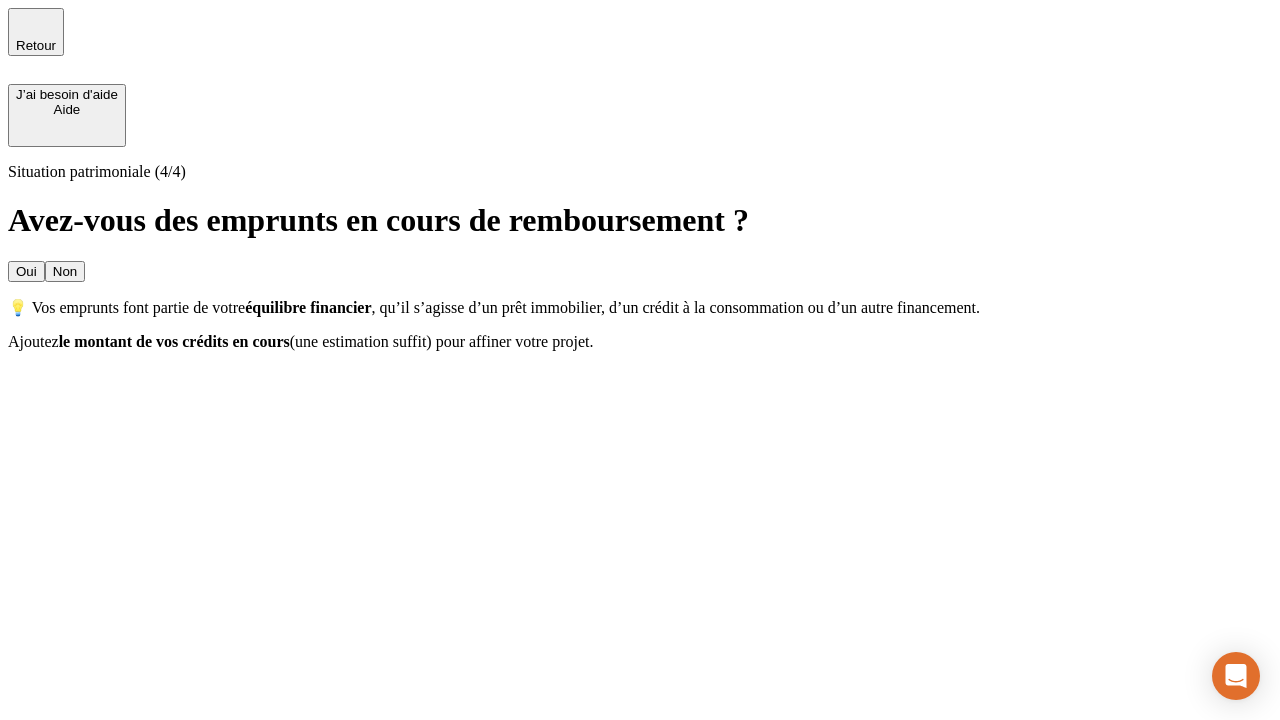 click on "Non" at bounding box center (65, 271) 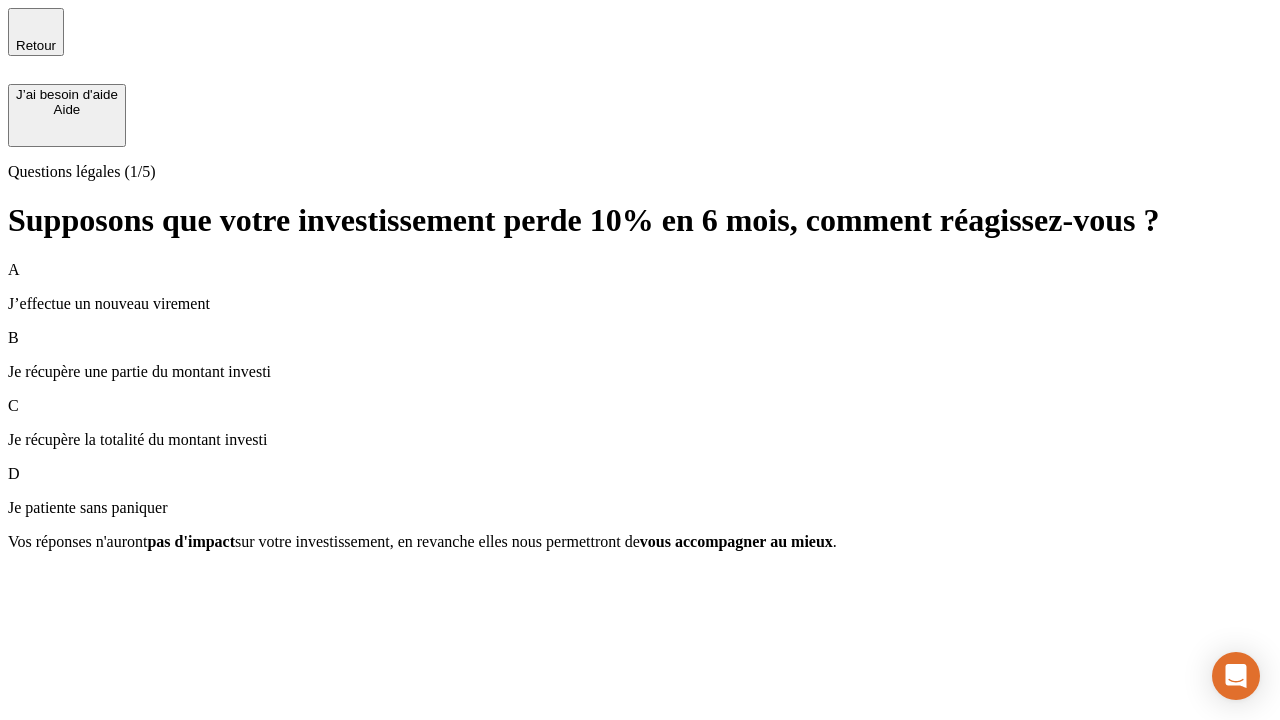 click on "A J’effectue un nouveau virement" at bounding box center [640, 287] 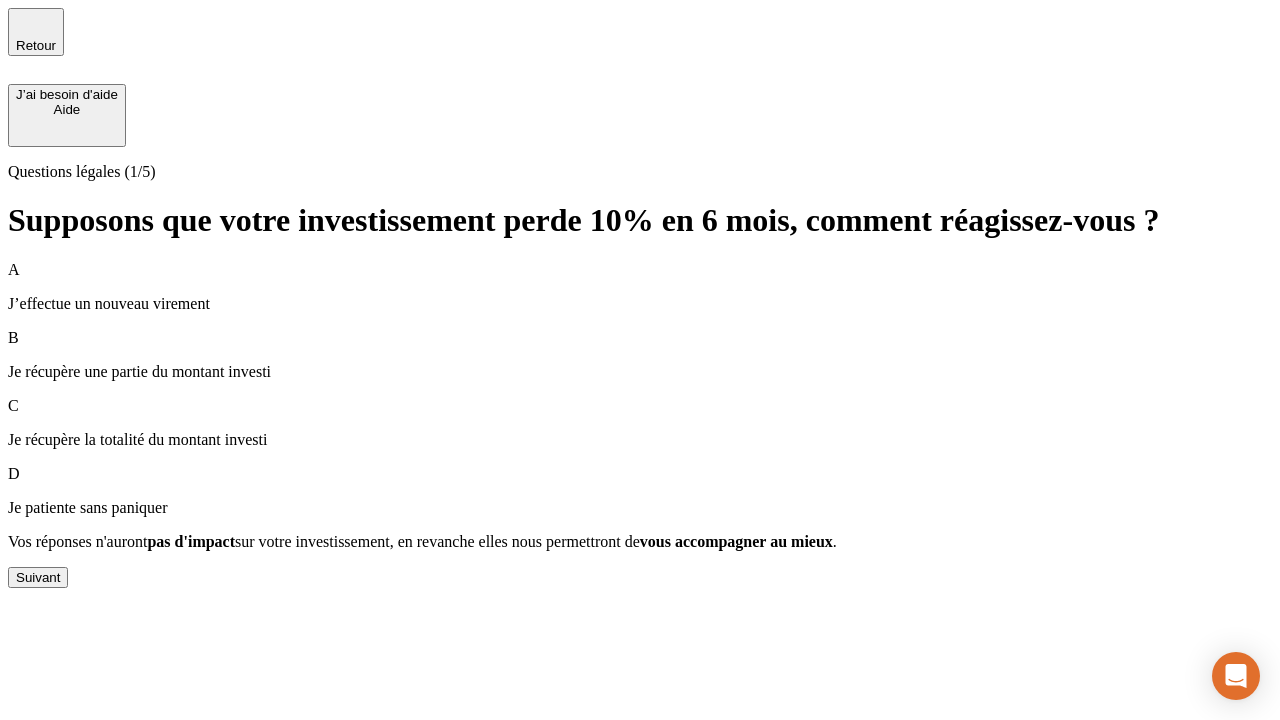 click on "Suivant" at bounding box center [38, 577] 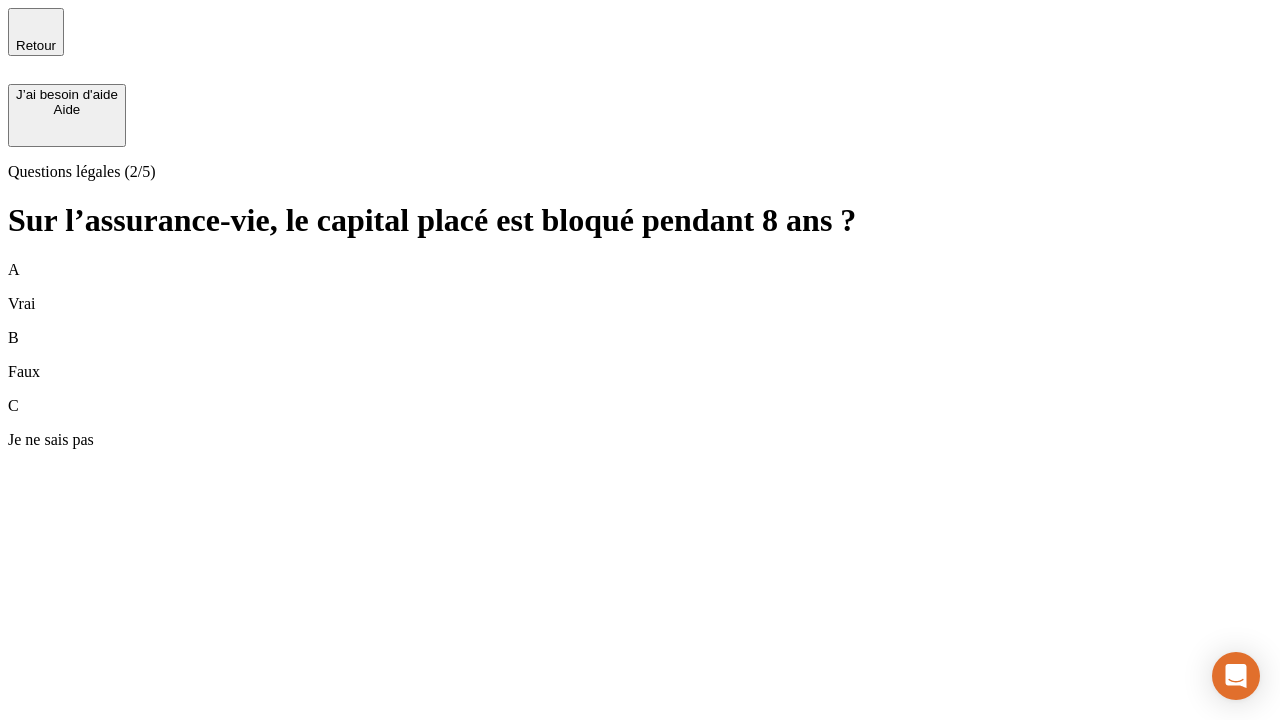 click on "B Faux" at bounding box center [640, 355] 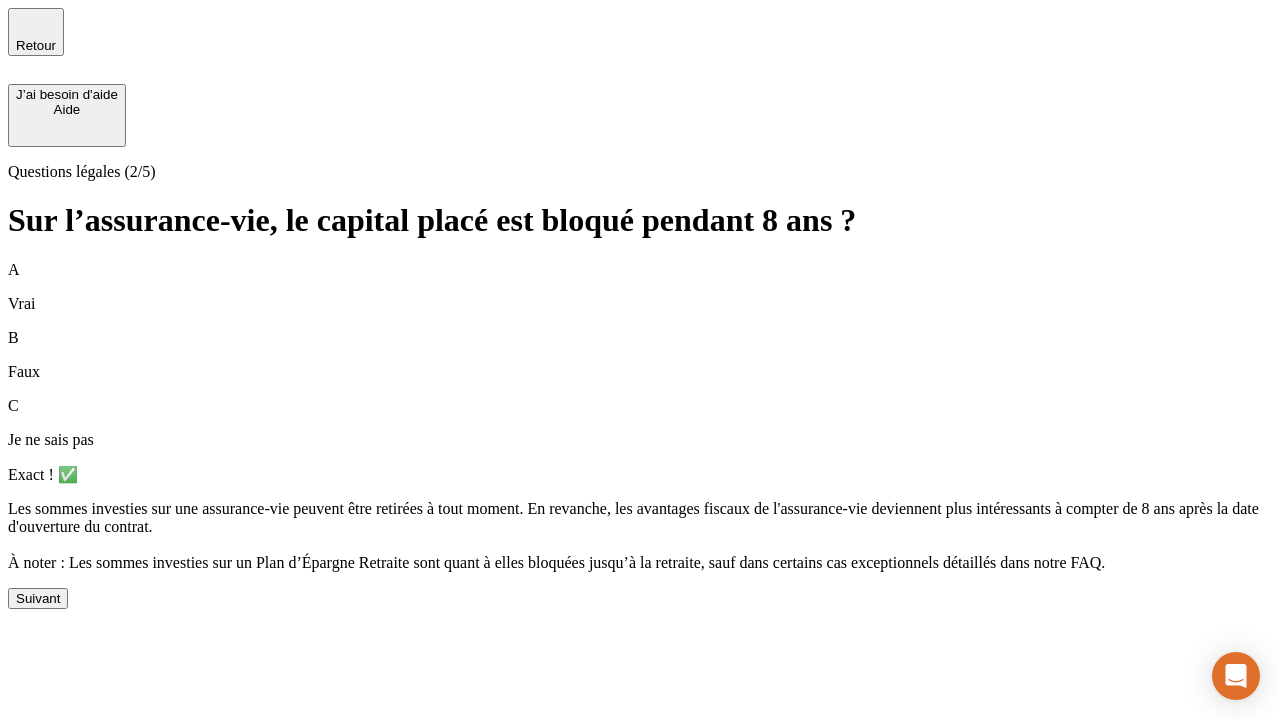 click on "Suivant" at bounding box center [38, 598] 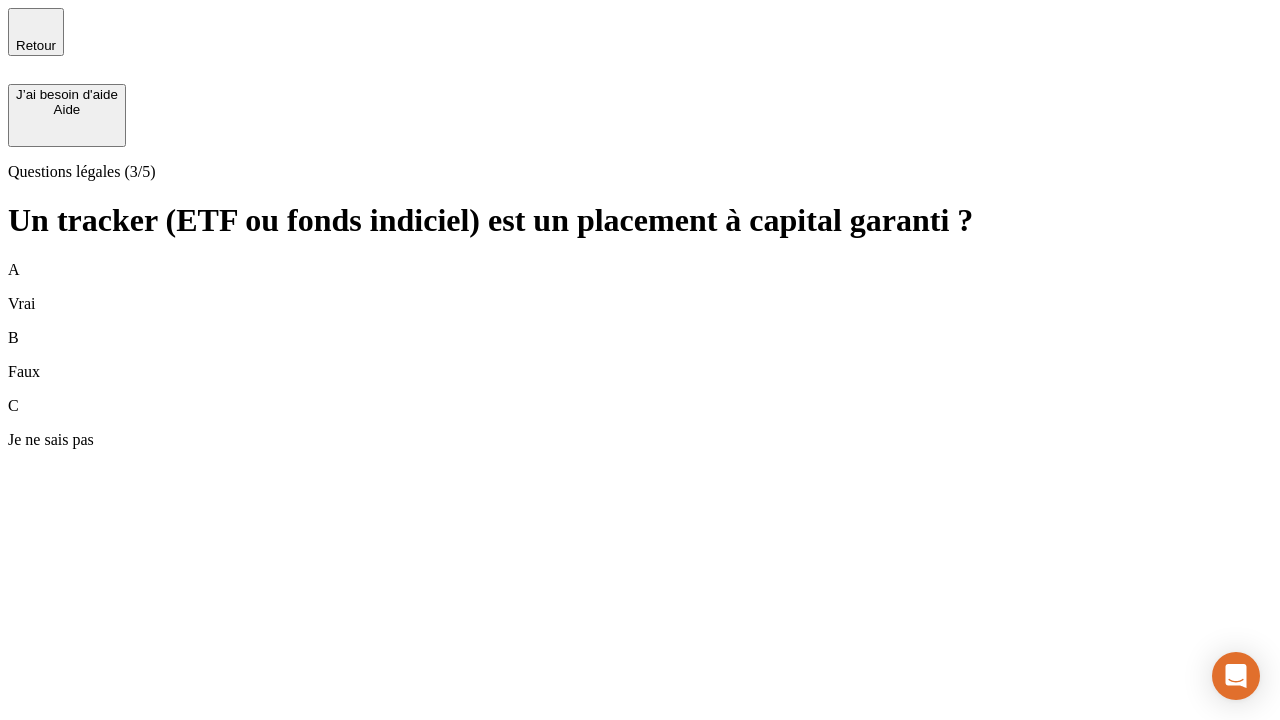 click on "B Faux" at bounding box center (640, 355) 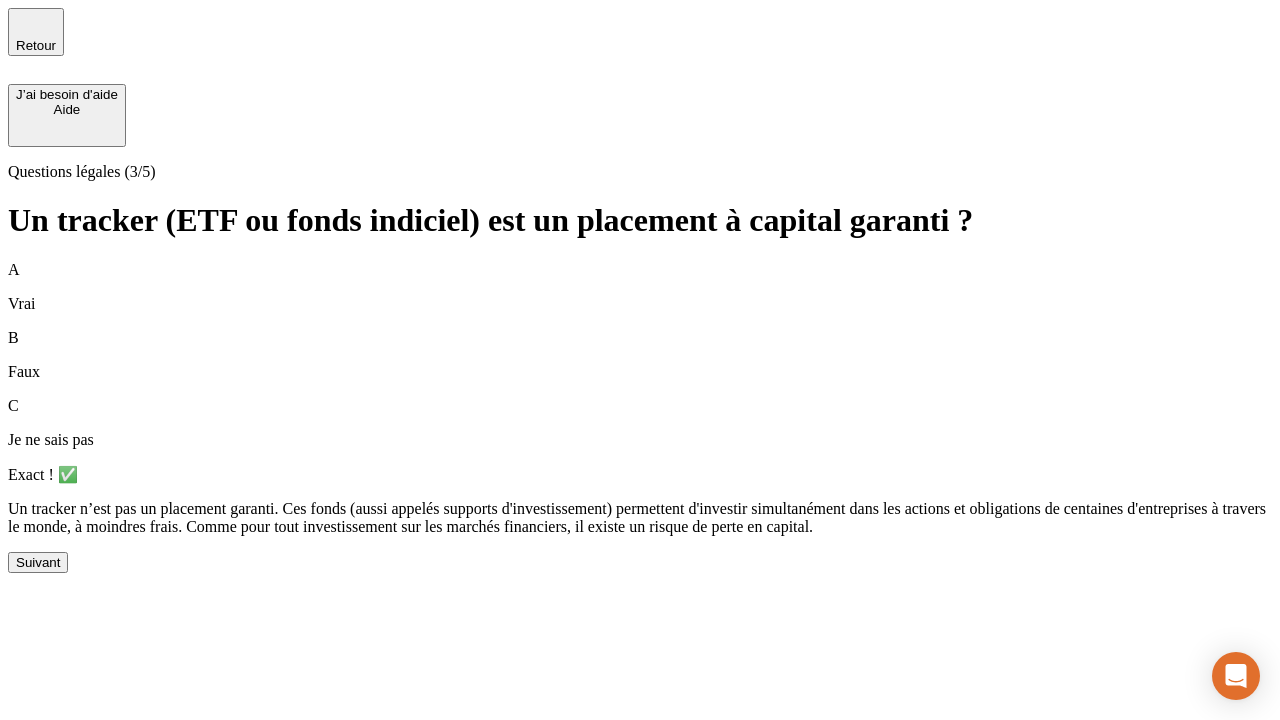 click on "Suivant" at bounding box center [38, 562] 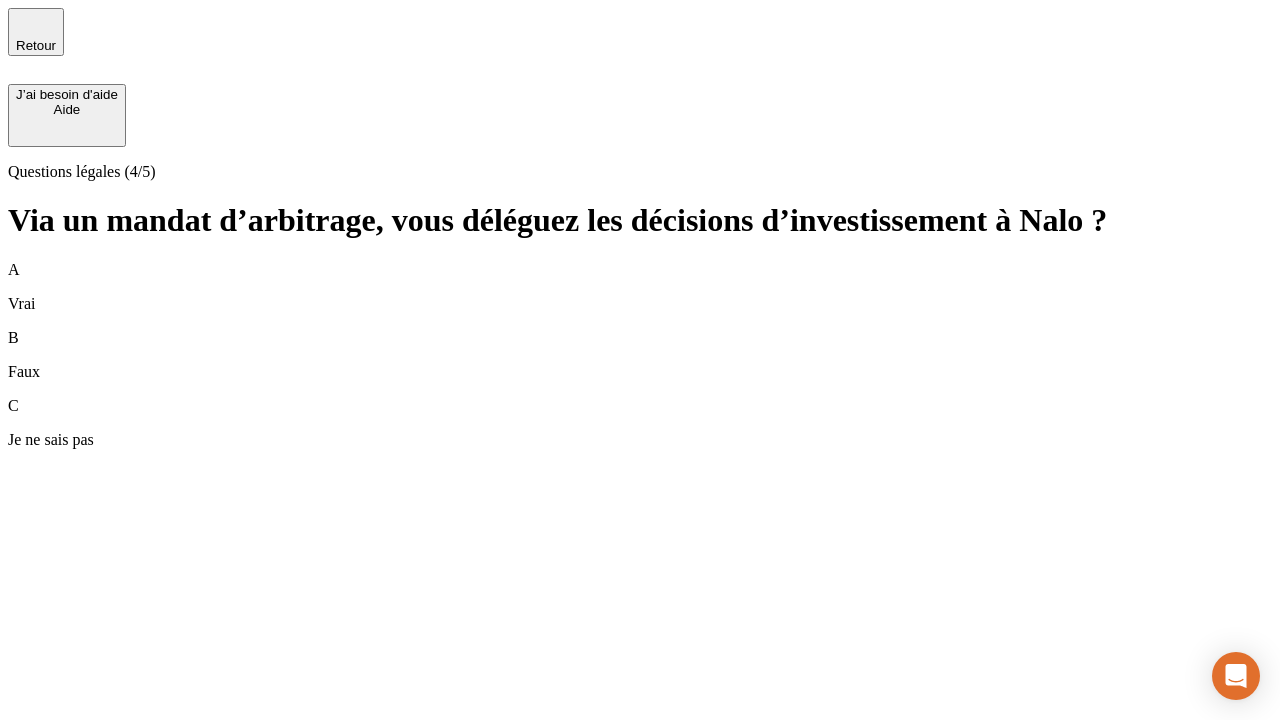 click on "A Vrai" at bounding box center [640, 287] 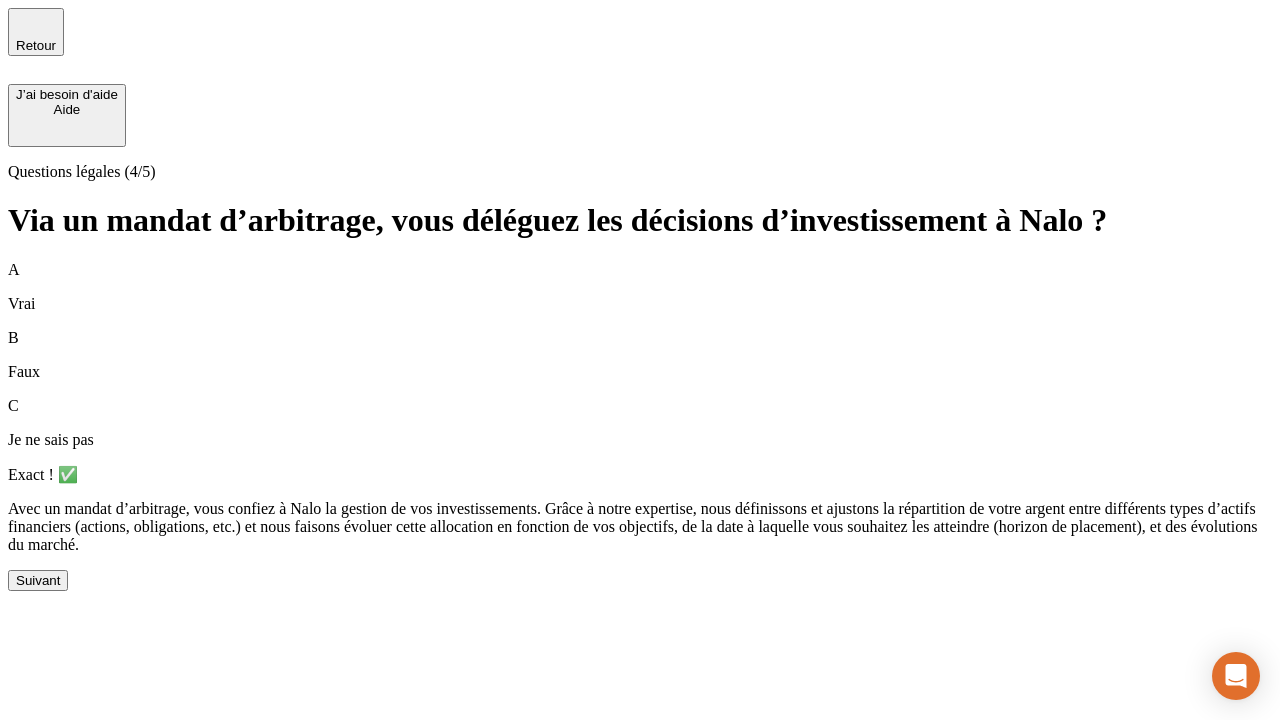 click on "Suivant" at bounding box center [38, 580] 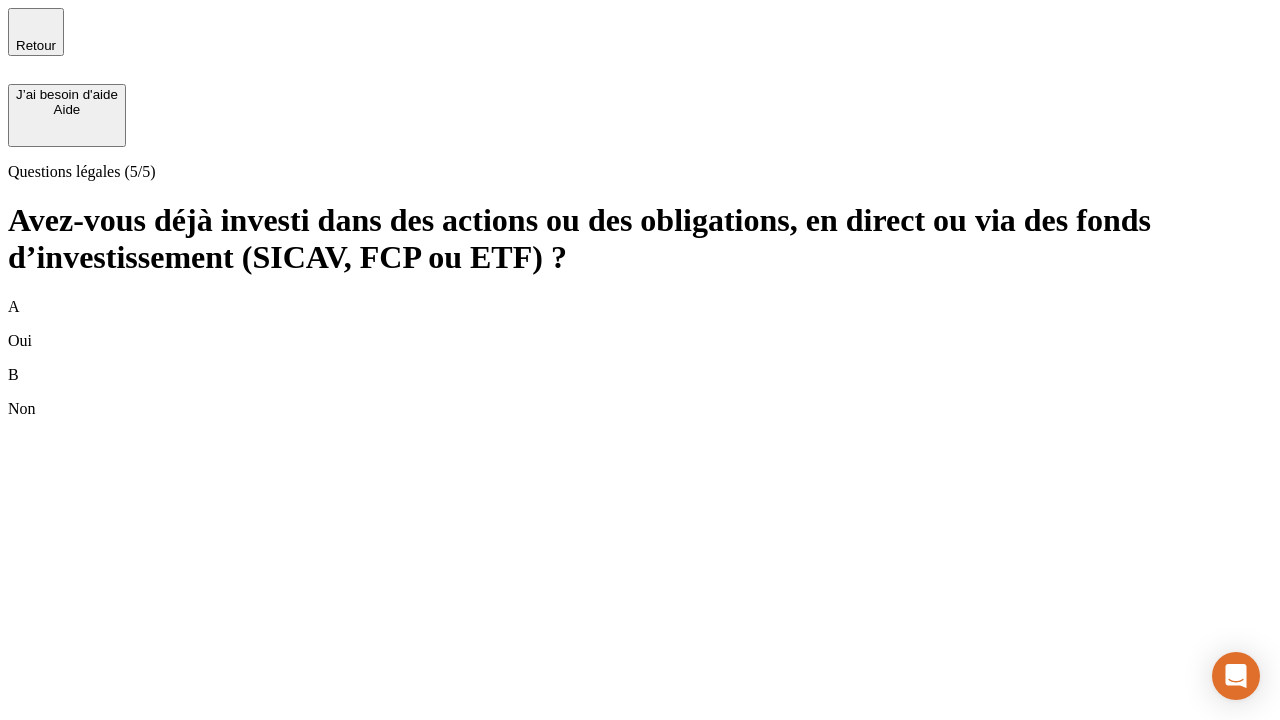 click on "B Non" at bounding box center (640, 392) 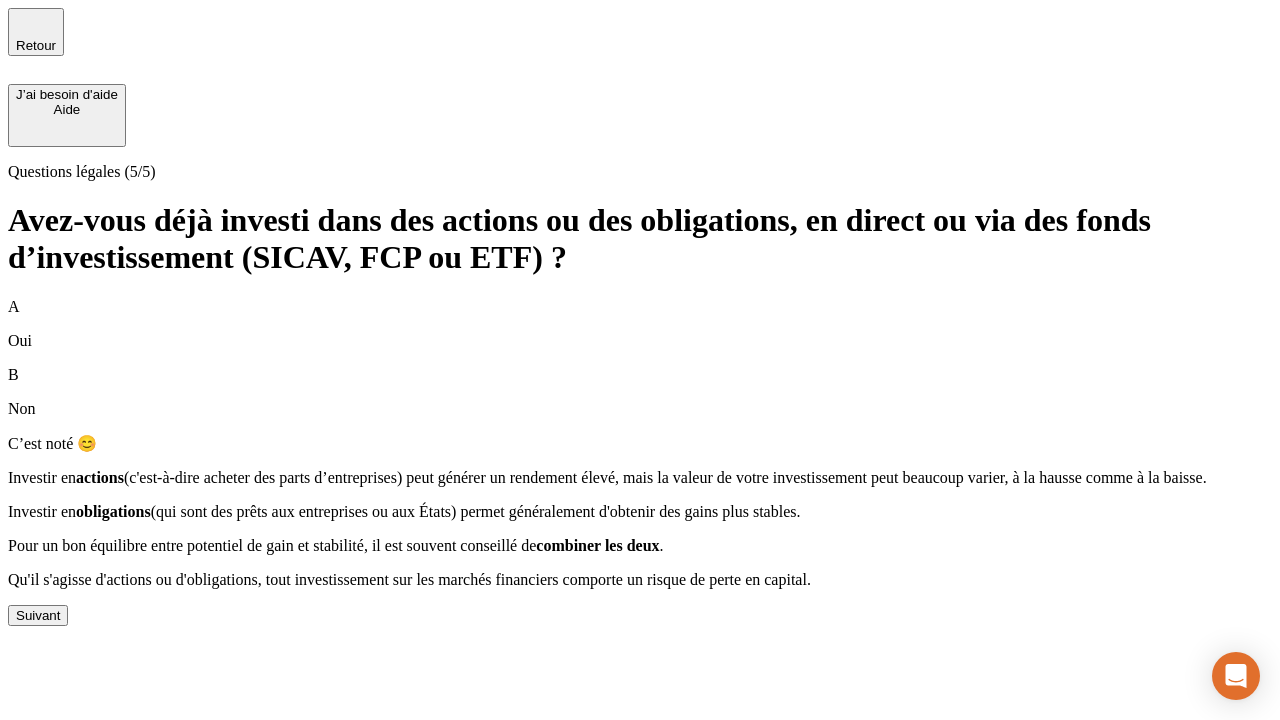click on "Suivant" at bounding box center (38, 615) 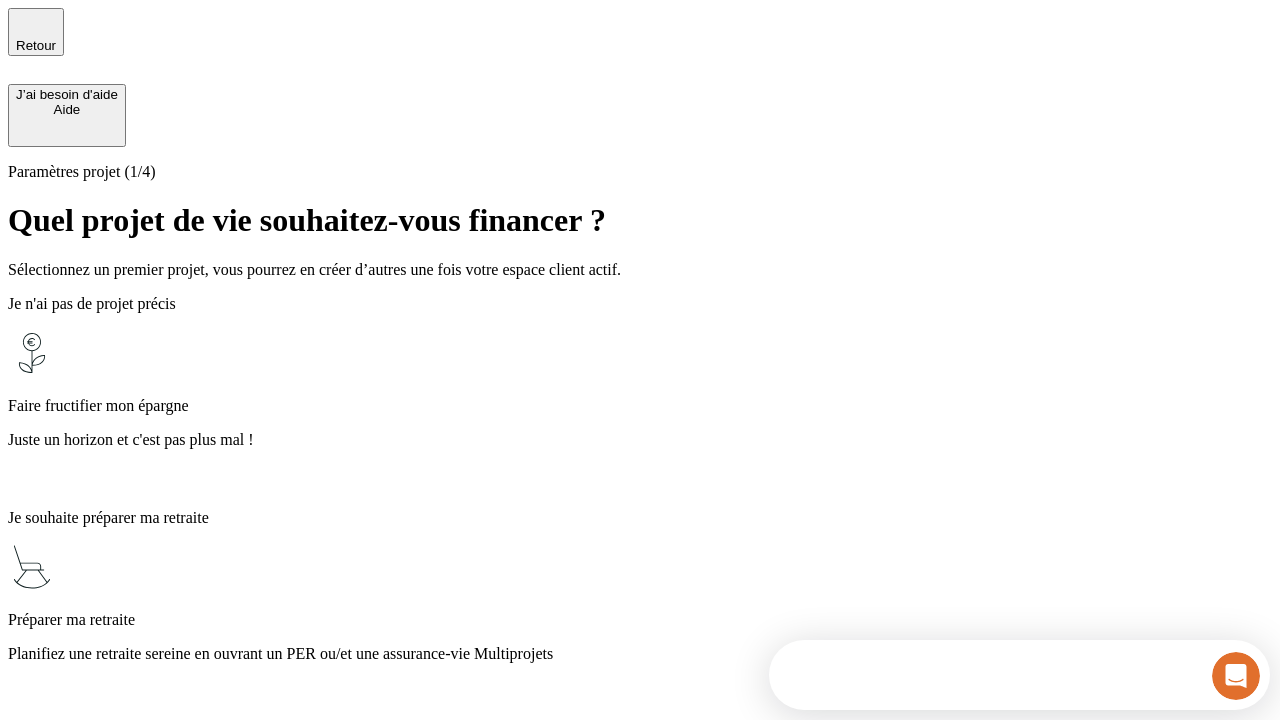 scroll, scrollTop: 0, scrollLeft: 0, axis: both 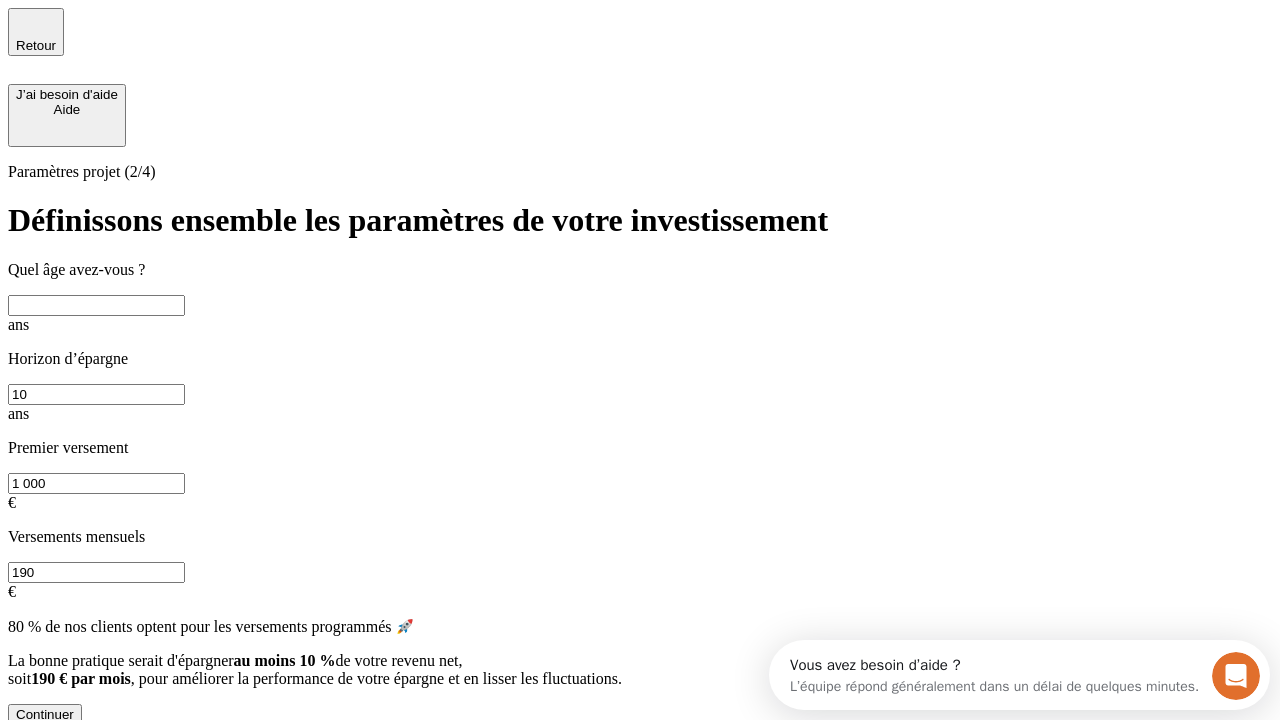click at bounding box center (96, 305) 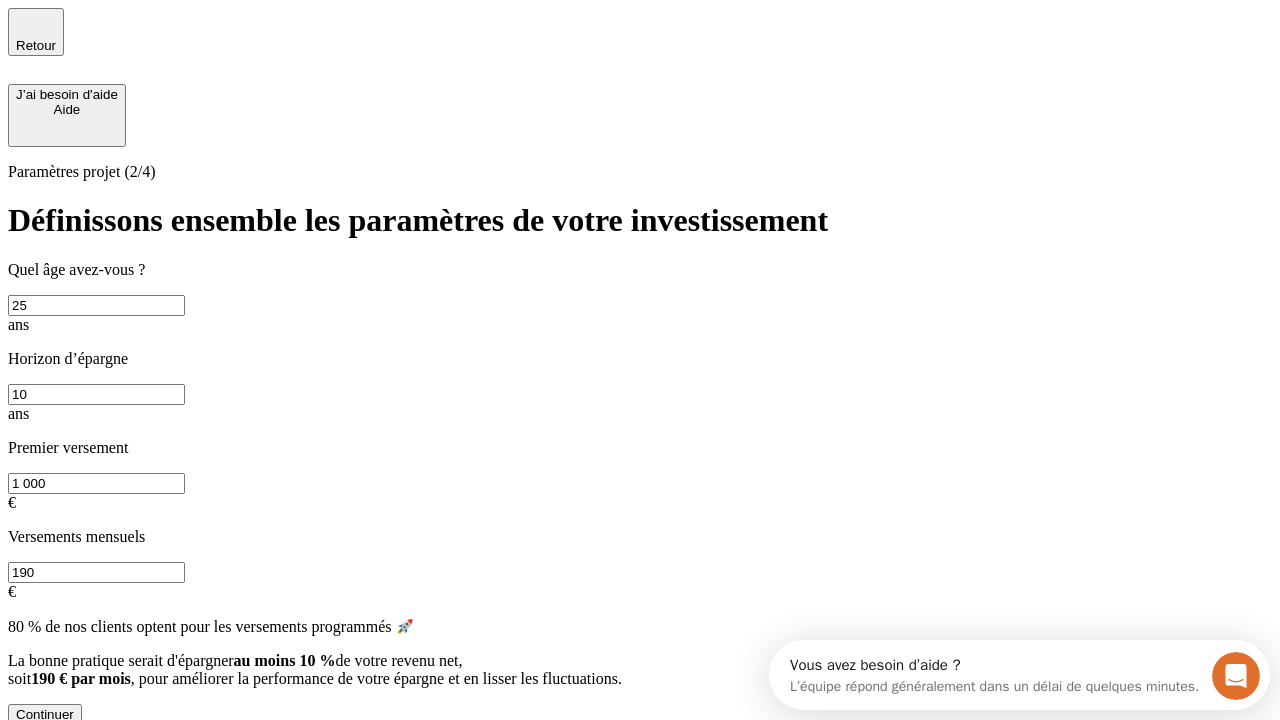 type on "25" 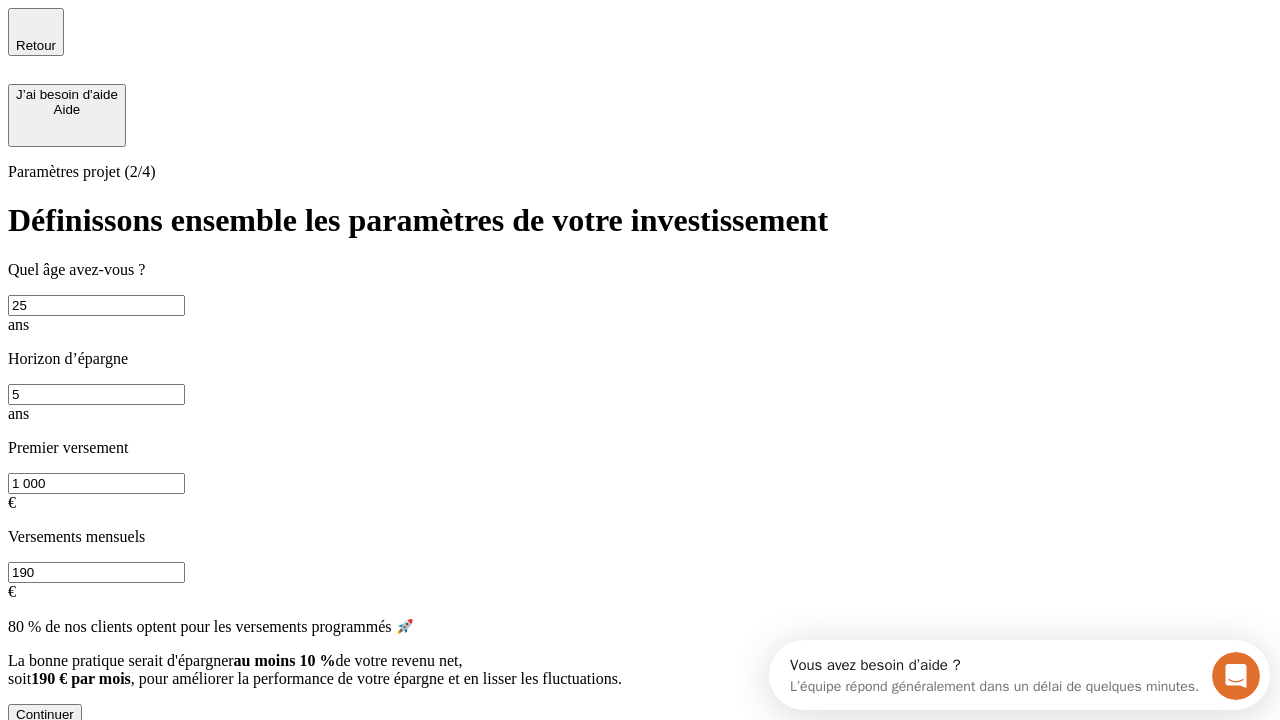 type on "5" 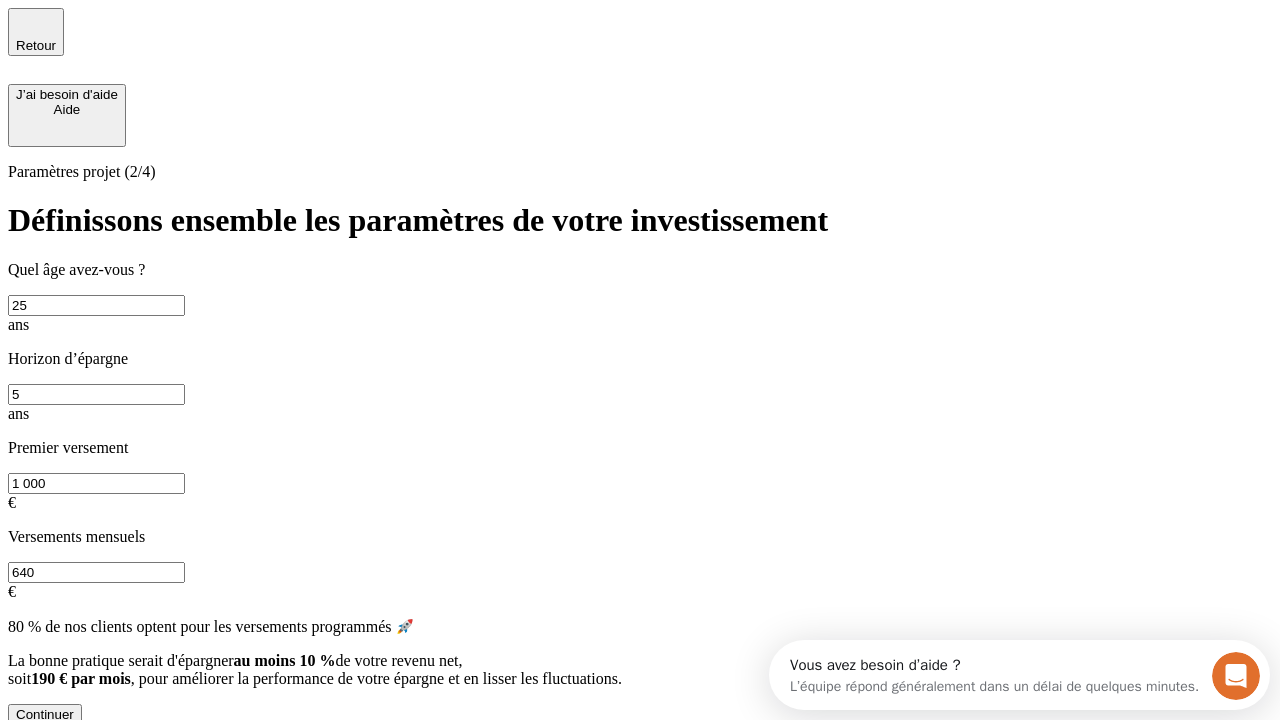 type on "640" 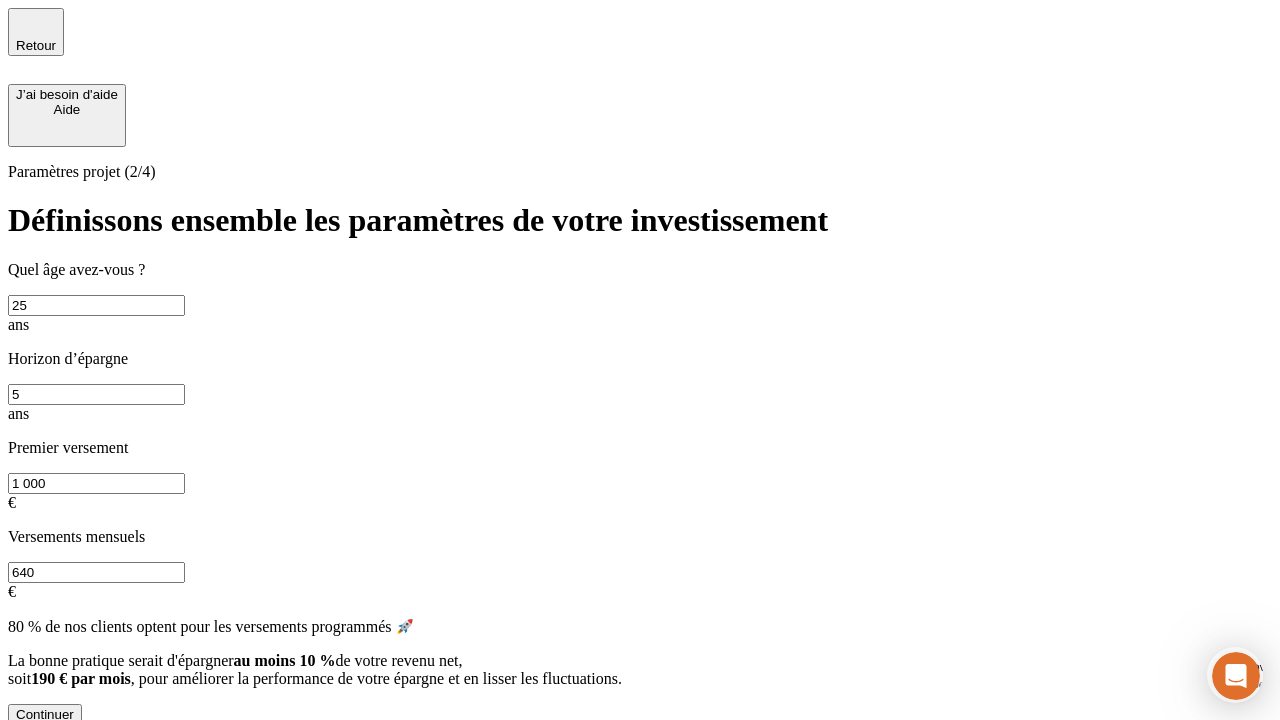 scroll, scrollTop: 4, scrollLeft: 0, axis: vertical 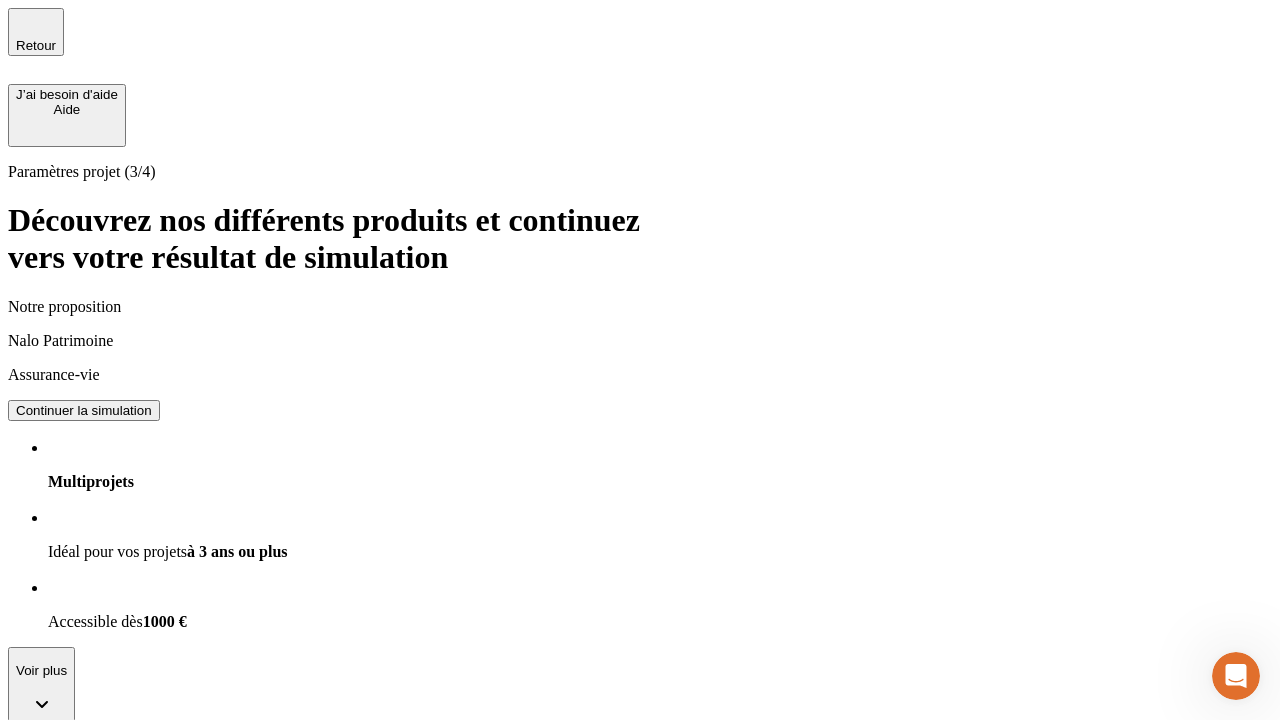 click on "Continuer la simulation" at bounding box center (84, 928) 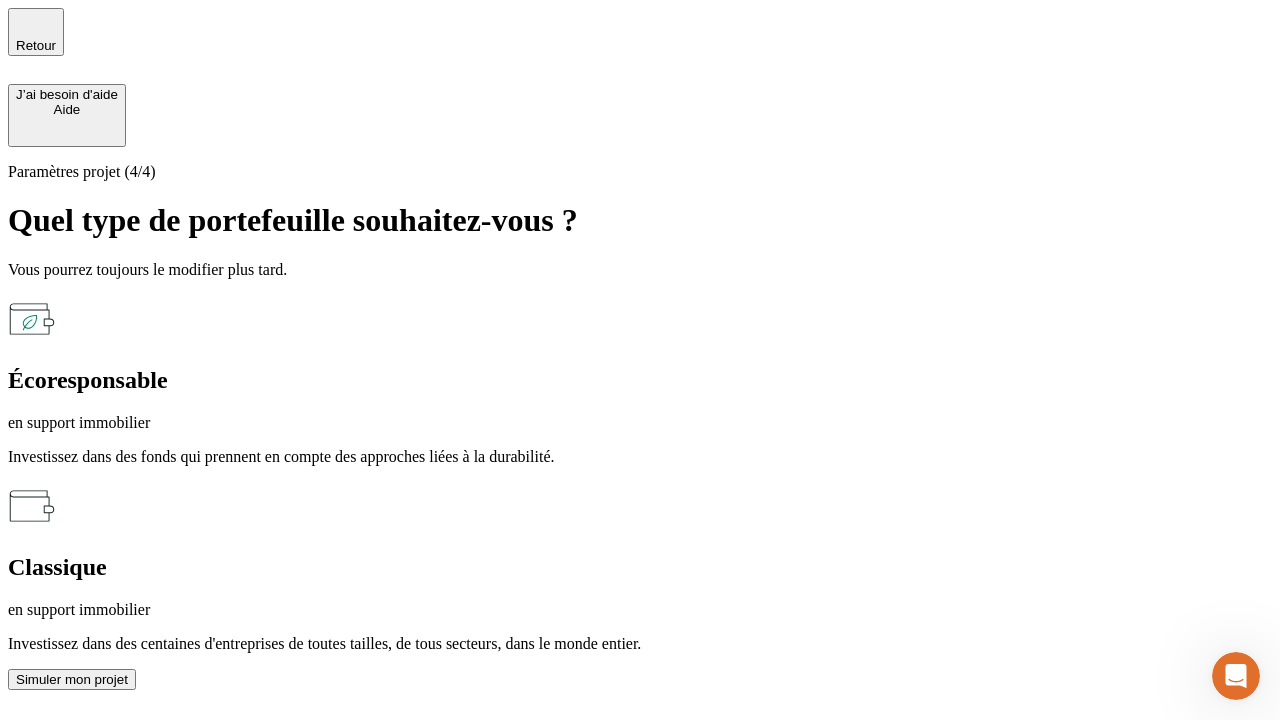 click on "en support immobilier" at bounding box center (640, 610) 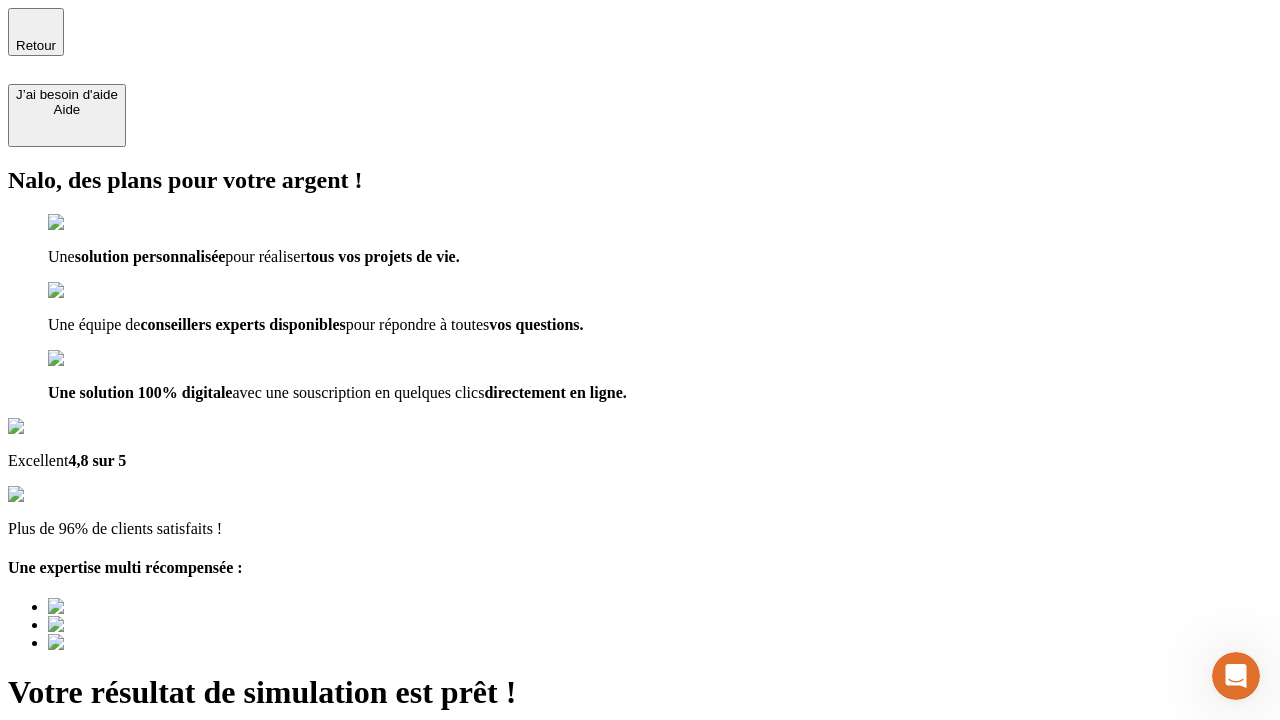 click on "Découvrir ma simulation" at bounding box center (87, 797) 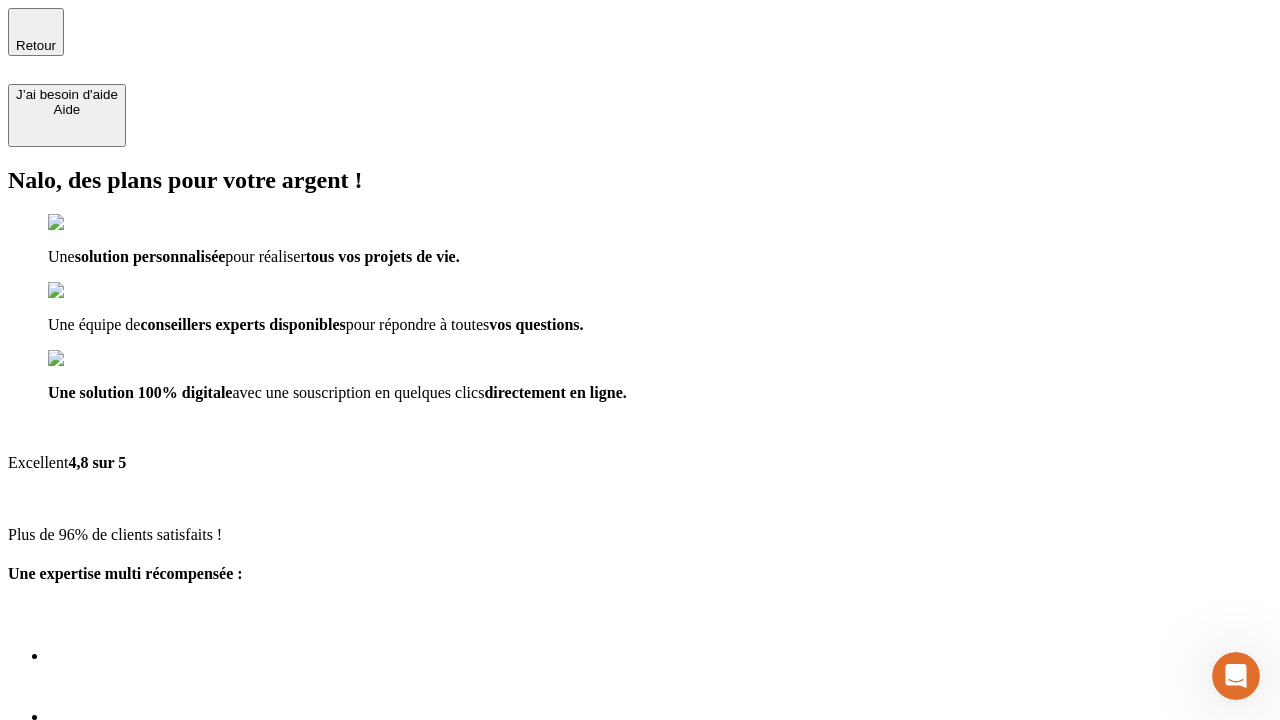 type on "testplaywright-john-invest-4@example.com" 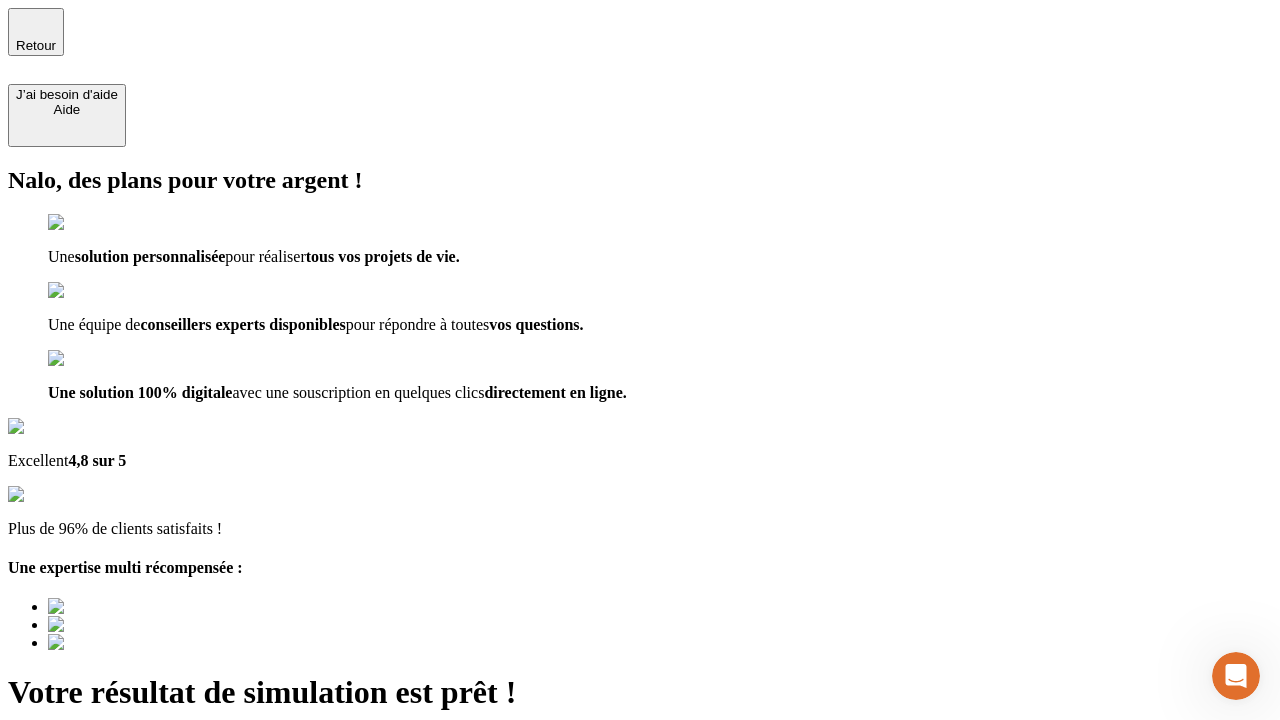 click on "Découvrir ma simulation" at bounding box center [87, 881] 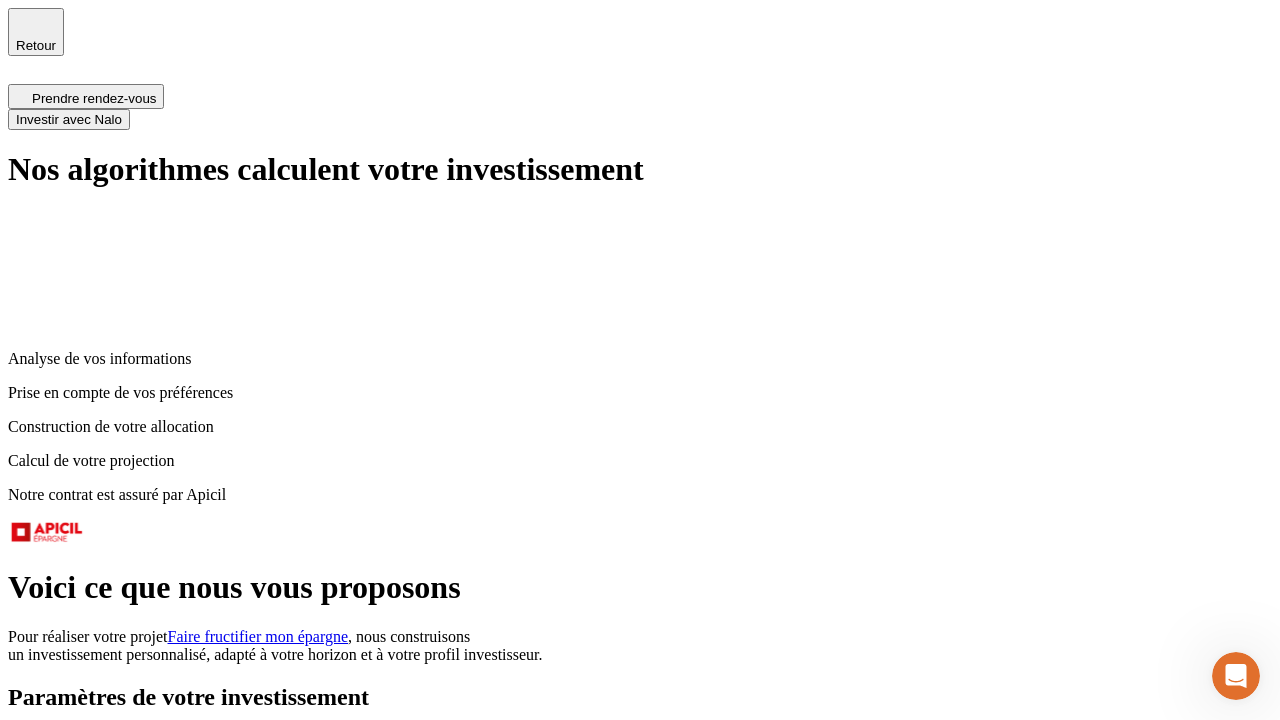 scroll, scrollTop: 8, scrollLeft: 0, axis: vertical 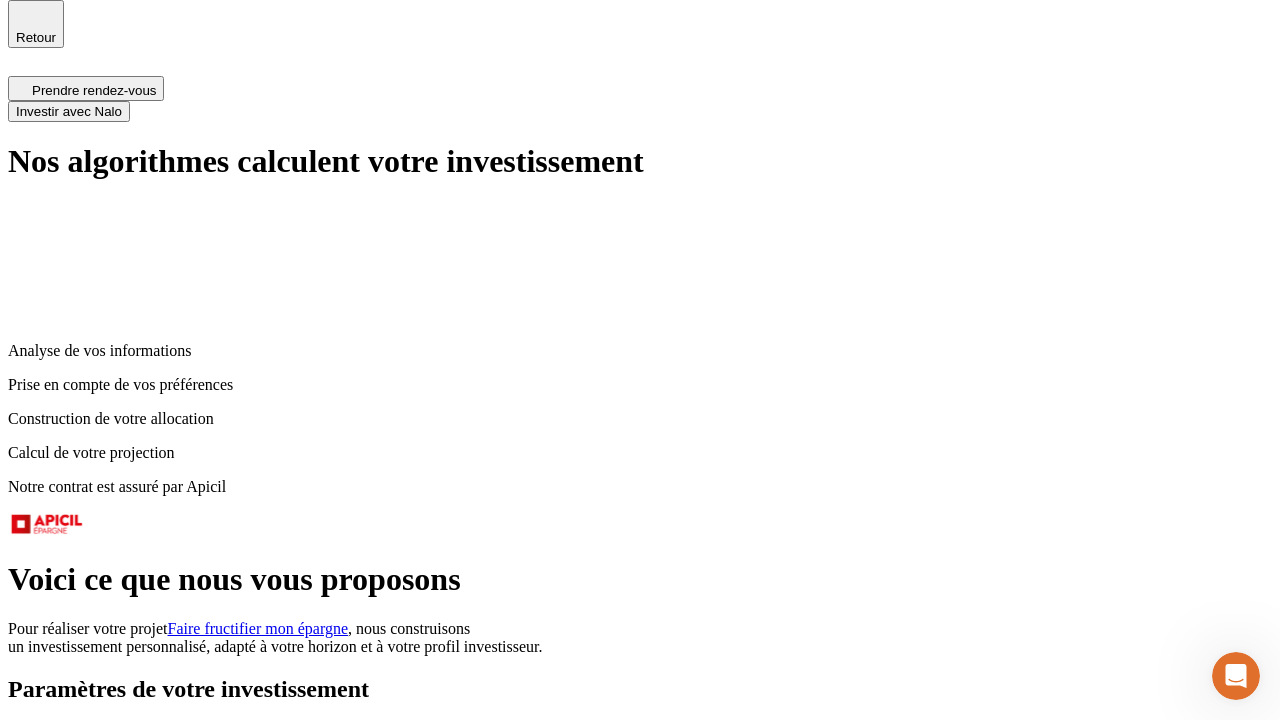 click on "Investir avec Nalo" at bounding box center [69, 111] 